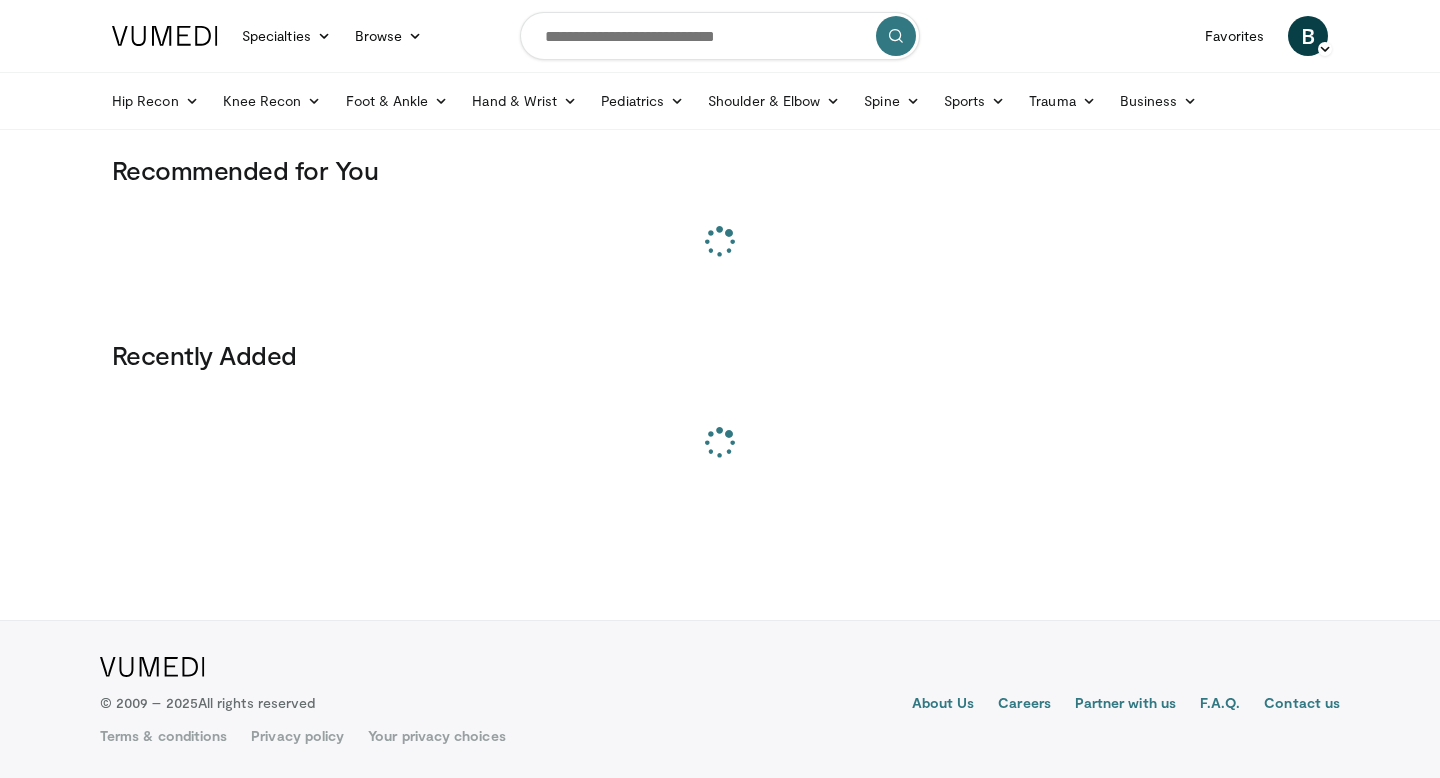 scroll, scrollTop: 0, scrollLeft: 0, axis: both 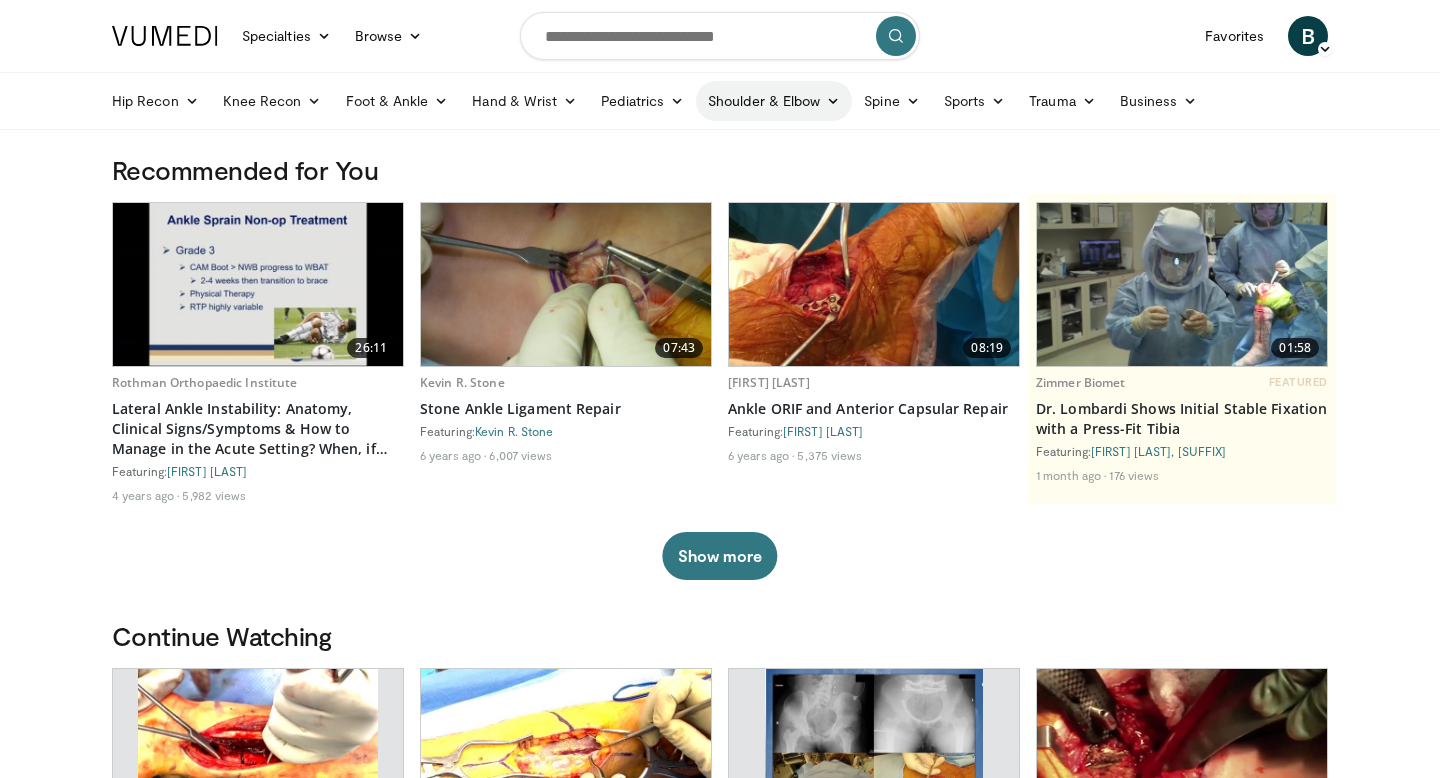 click on "Shoulder & Elbow" at bounding box center [774, 101] 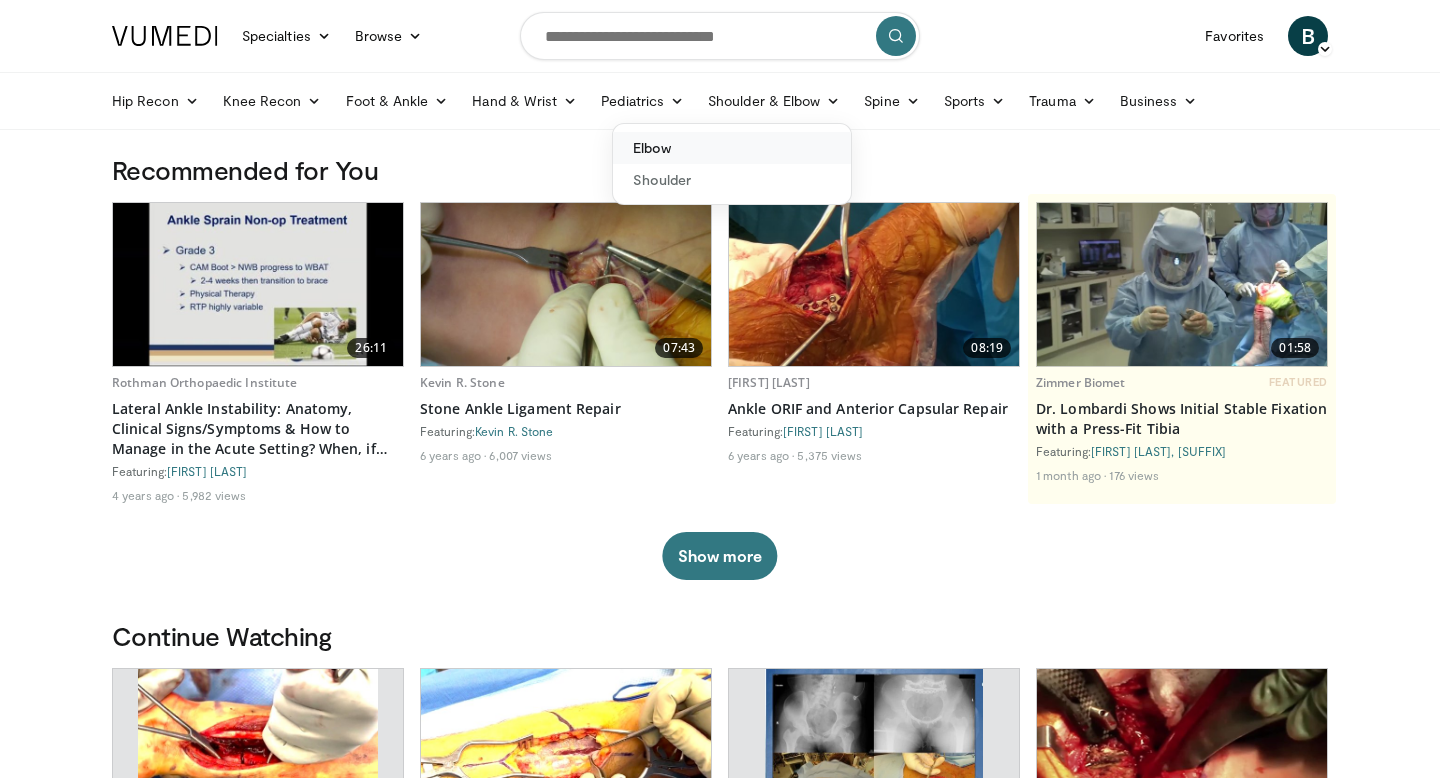 click on "Elbow" at bounding box center [732, 148] 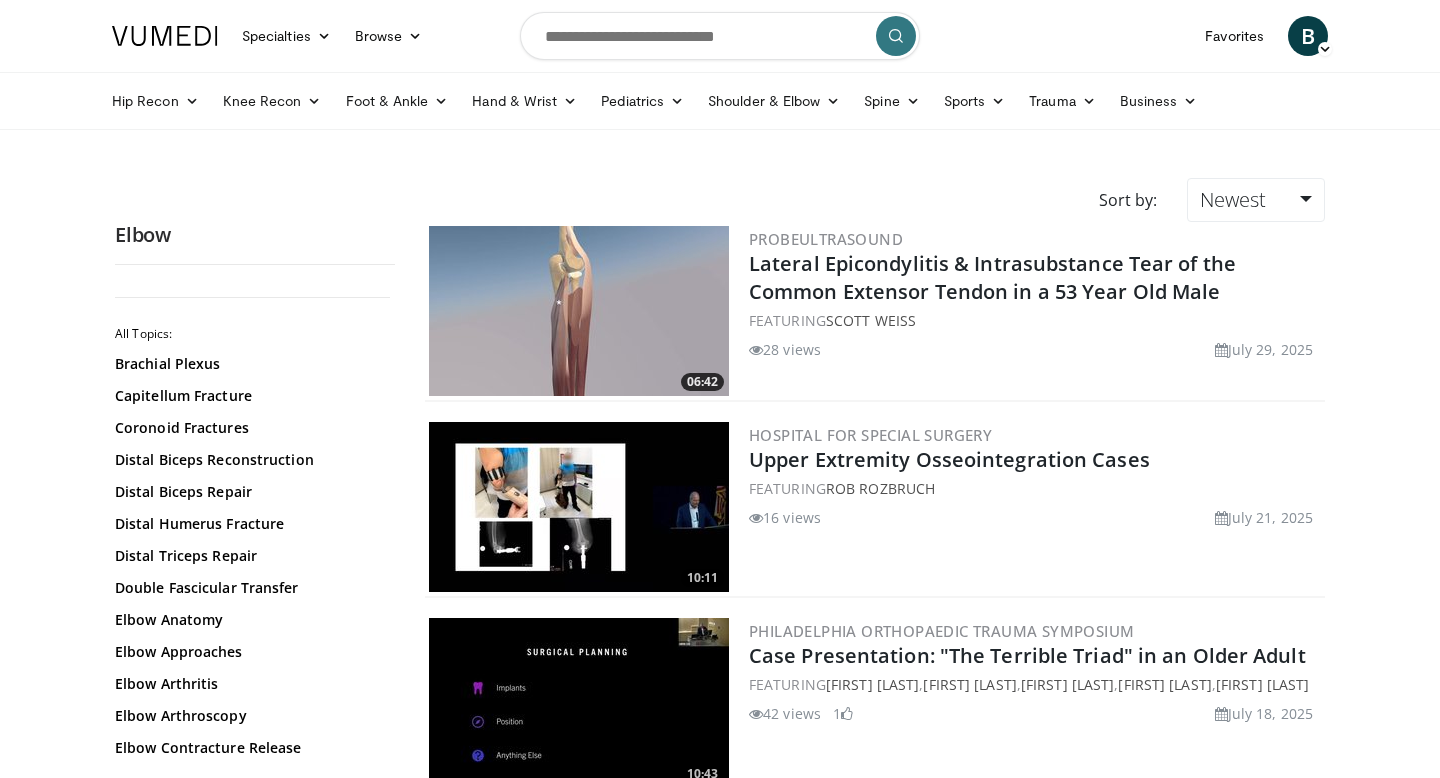 click on "All Topics:
Brachial Plexus
Capitellum Fracture
Coronoid Fractures
Distal Biceps Reconstruction
Distal Biceps Repair
Distal Humerus Fracture
Distal Triceps Repair
Double Fascicular Transfer
Elbow Anatomy
Elbow Approaches
Elbow Arthritis
Elbow Arthroscopy
Elbow Contracture Release
Elbow Dislocation
Elbow Exam
Elbow Fracture
Elbow Fracture Dislocation
Elbow Instability
Elbow Loose Body
Elbow MRI
Elbow Plica
Elbow Rehab
Elbow Ultrasound
Essex-Lopresti Injury" at bounding box center (255, 1317) 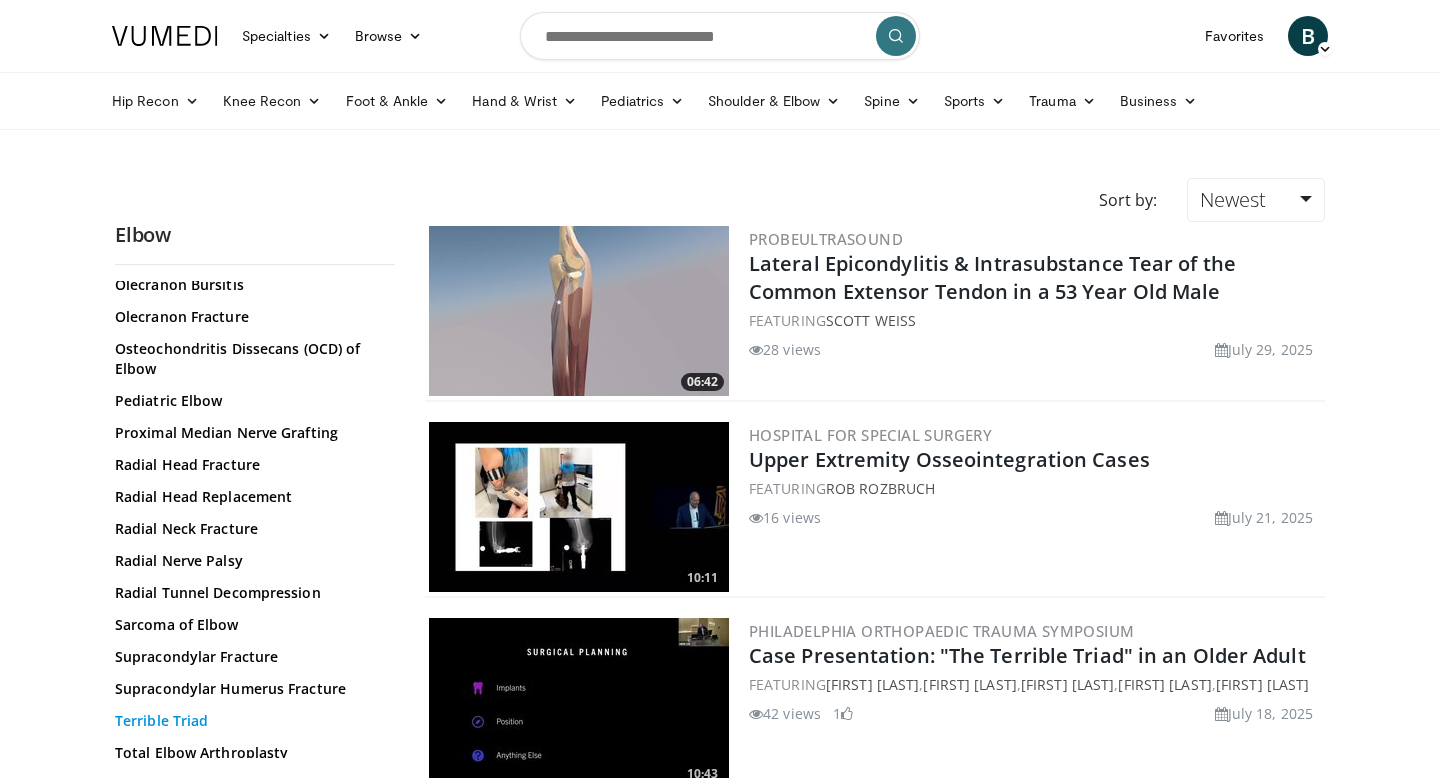 click on "Terrible Triad" at bounding box center [250, 721] 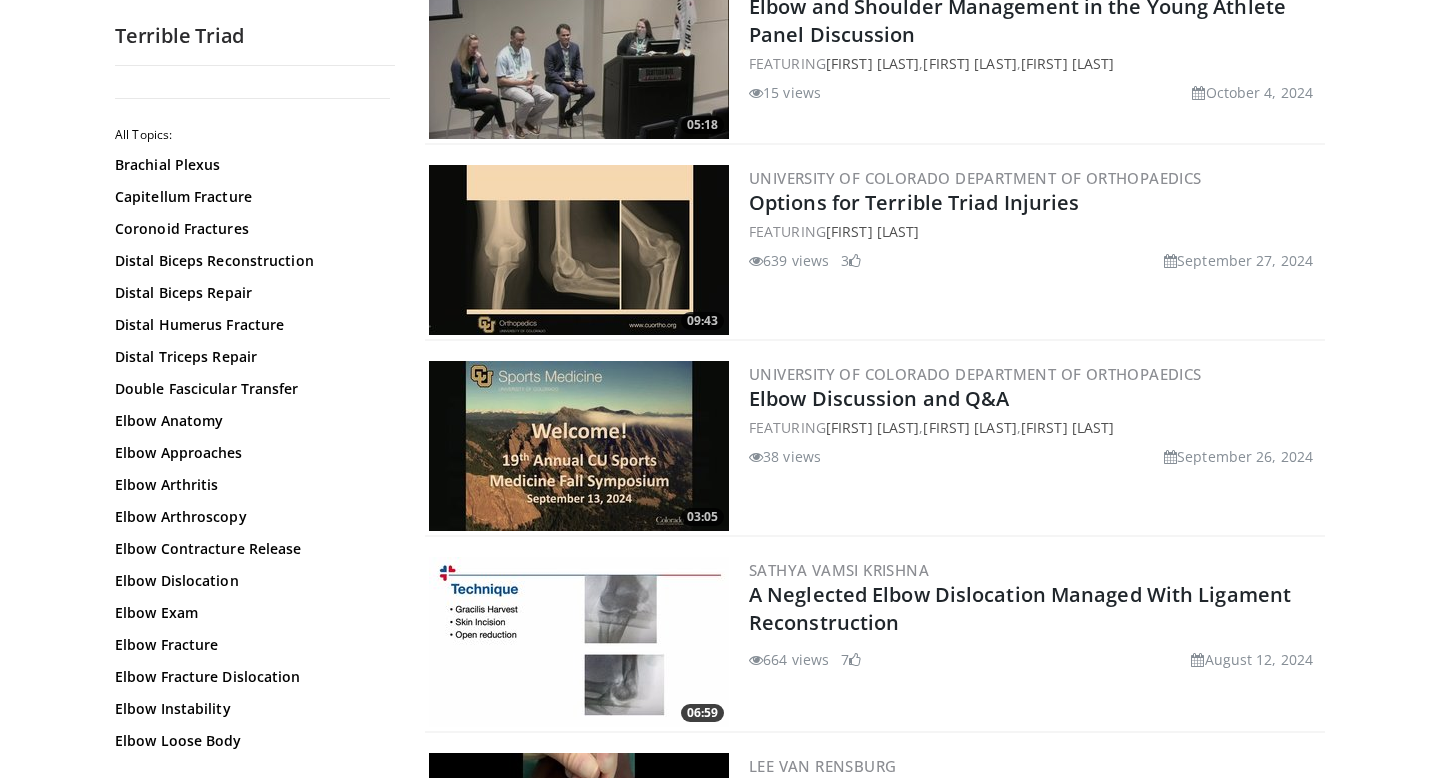 scroll, scrollTop: 1741, scrollLeft: 0, axis: vertical 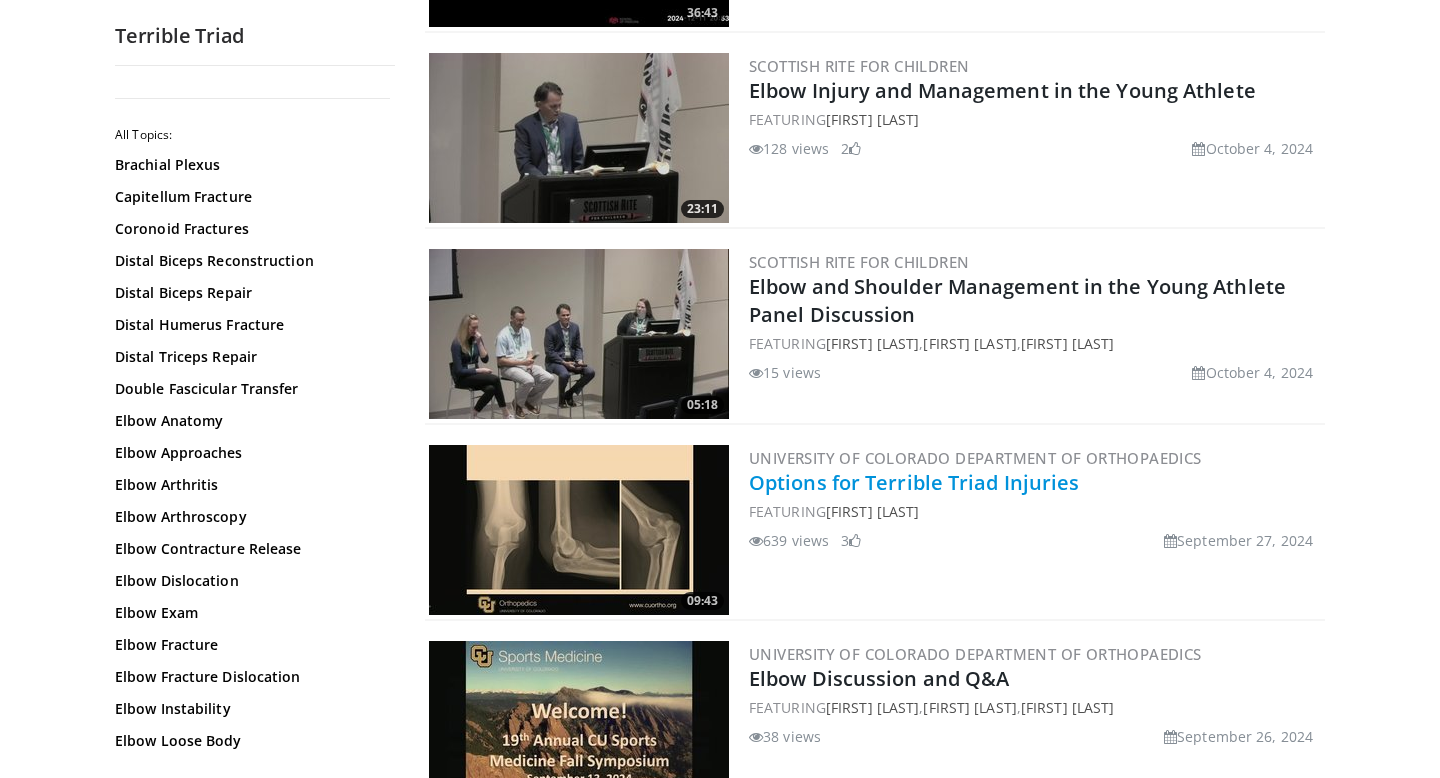 click on "Options for Terrible Triad Injuries" at bounding box center [914, 482] 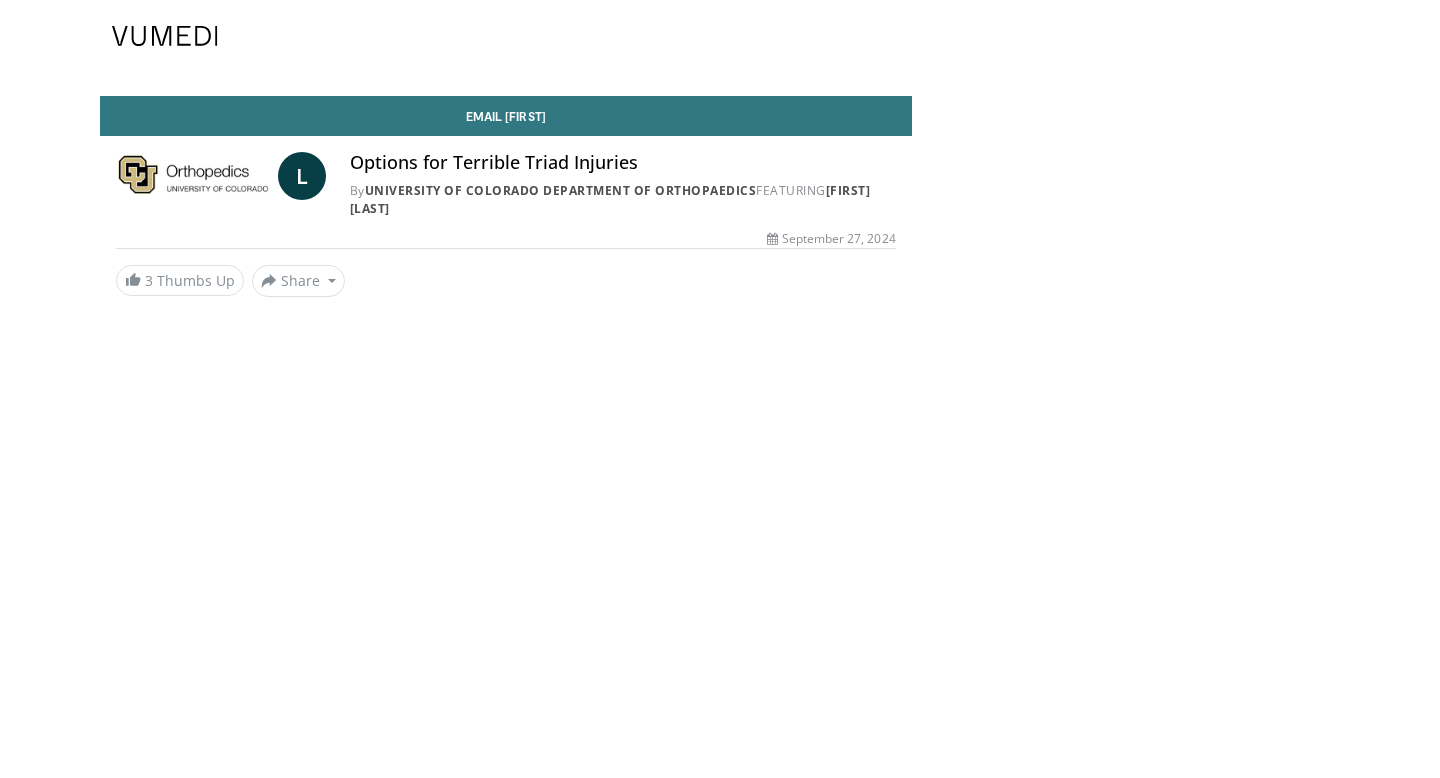 scroll, scrollTop: 0, scrollLeft: 0, axis: both 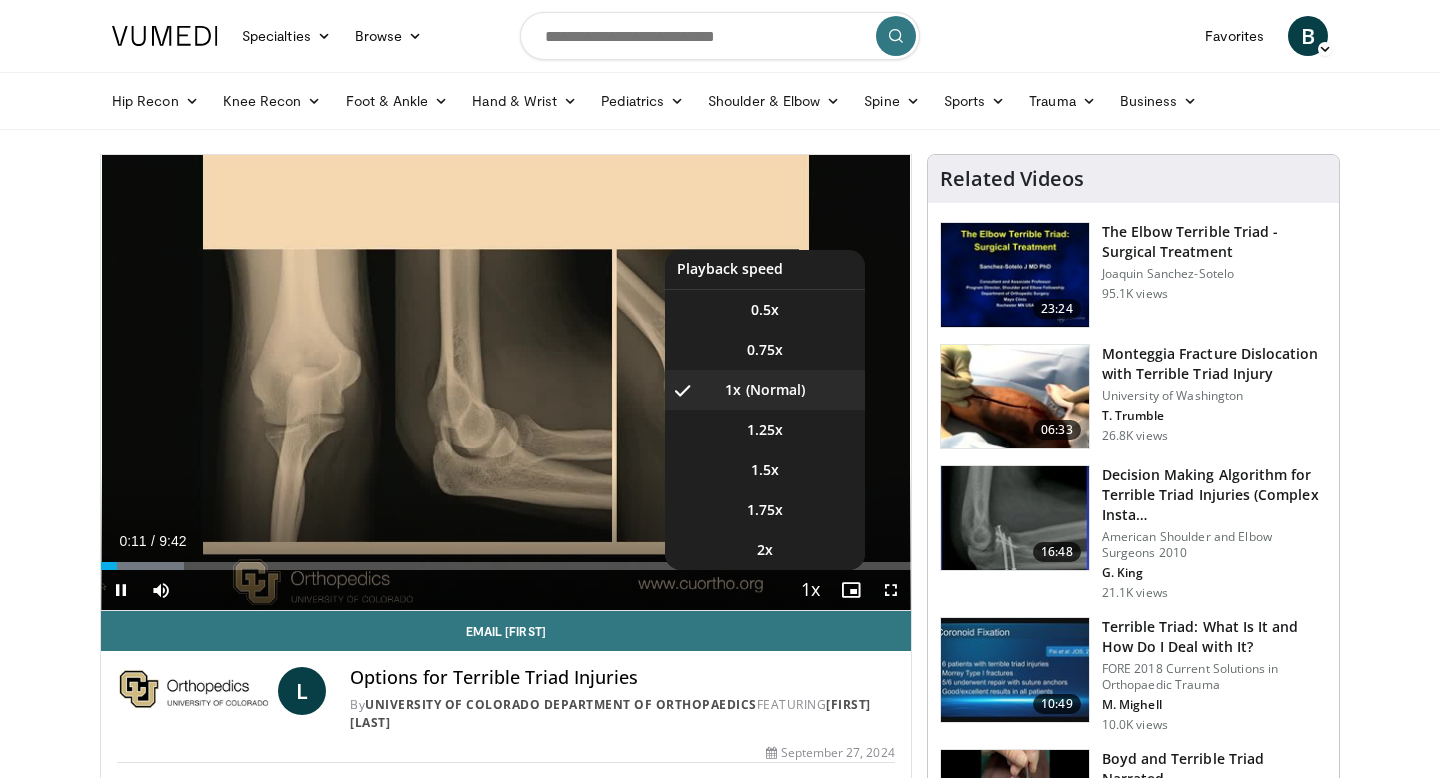 click at bounding box center (811, 591) 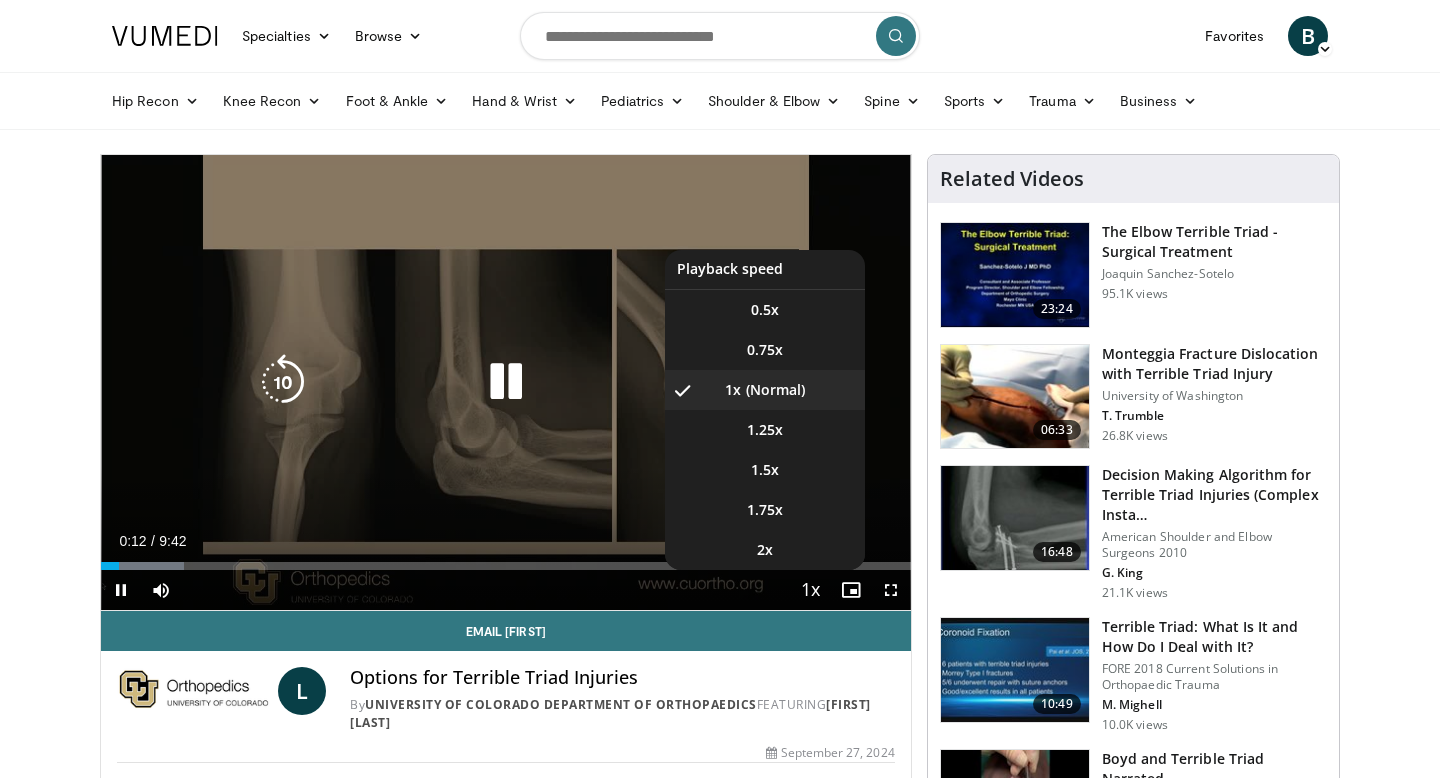 click at bounding box center [811, 591] 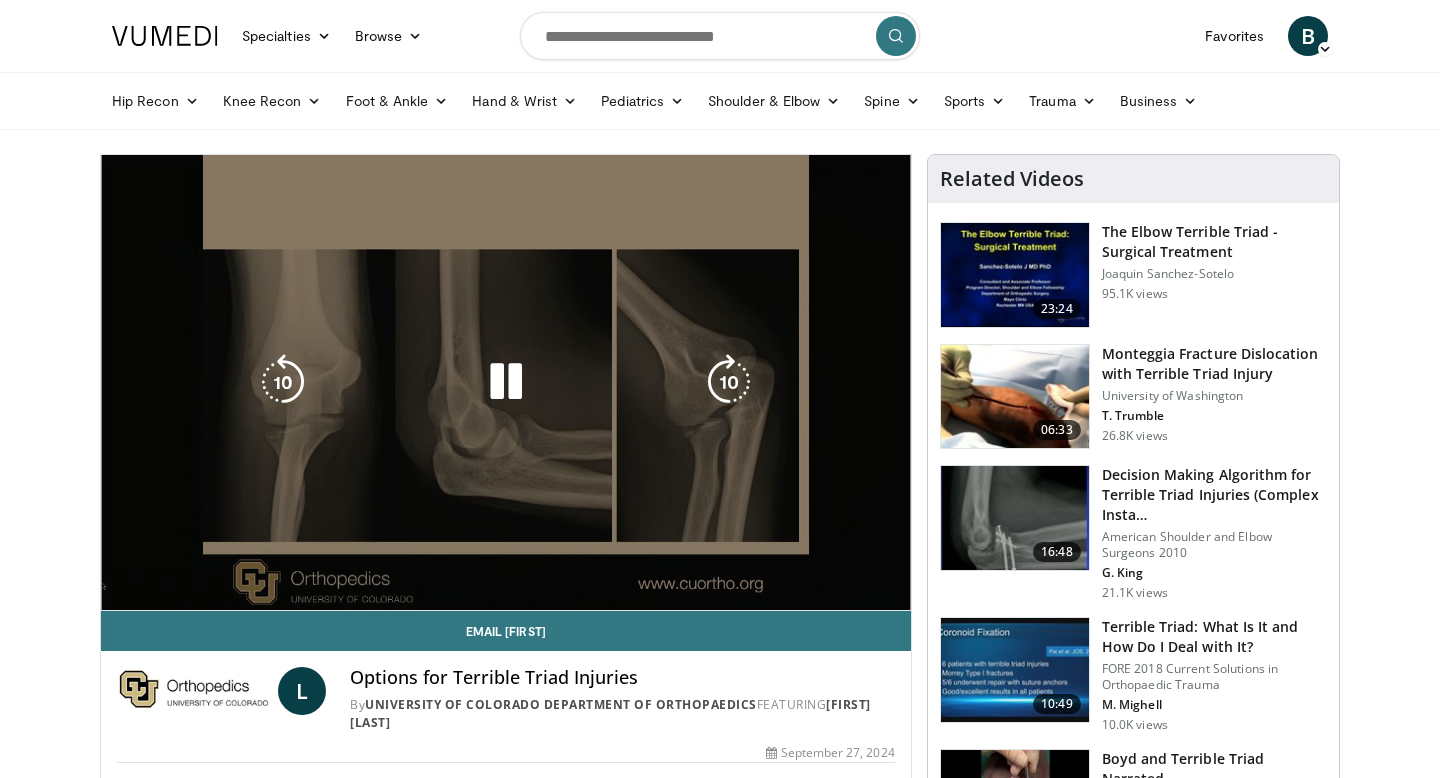 click on "10 seconds
Tap to unmute" at bounding box center (506, 382) 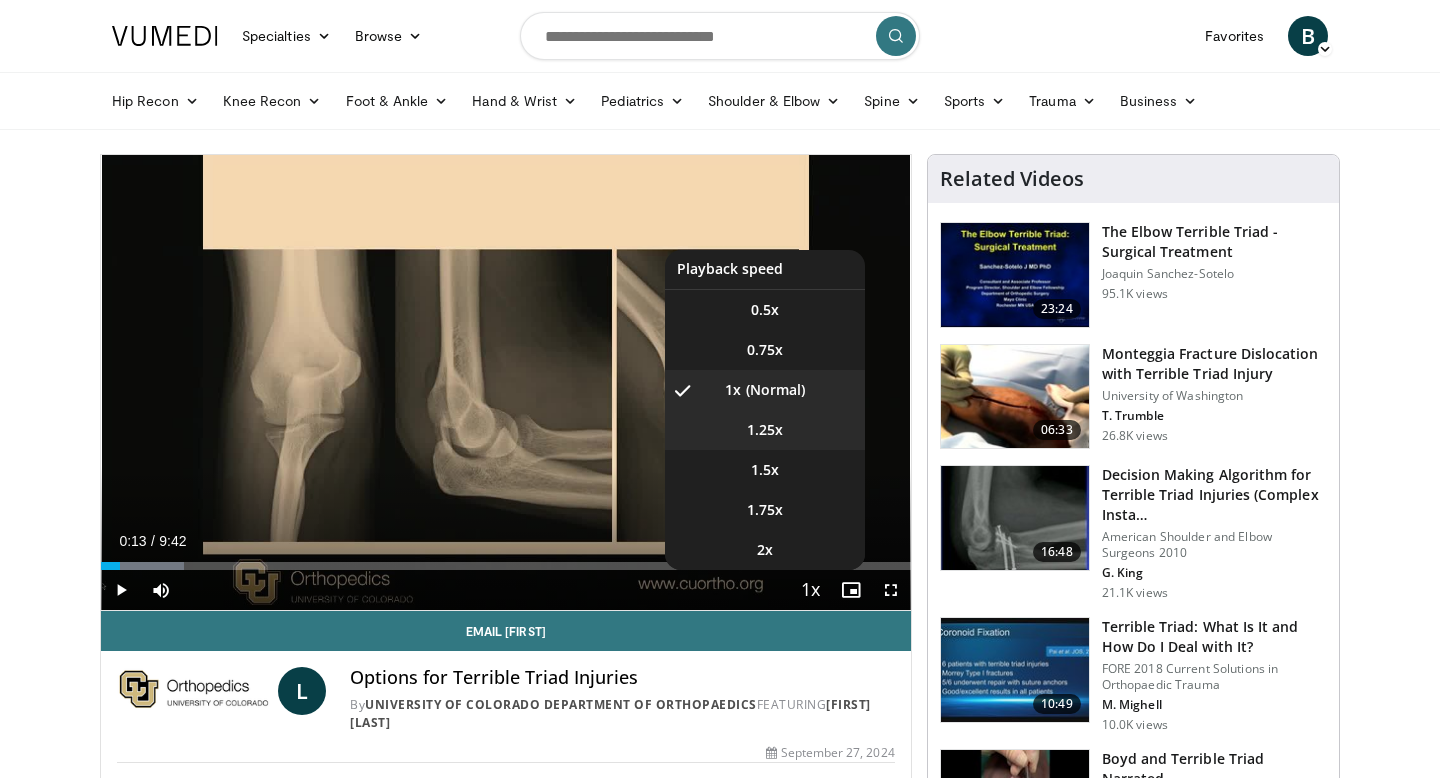 click on "1.25x" at bounding box center [765, 430] 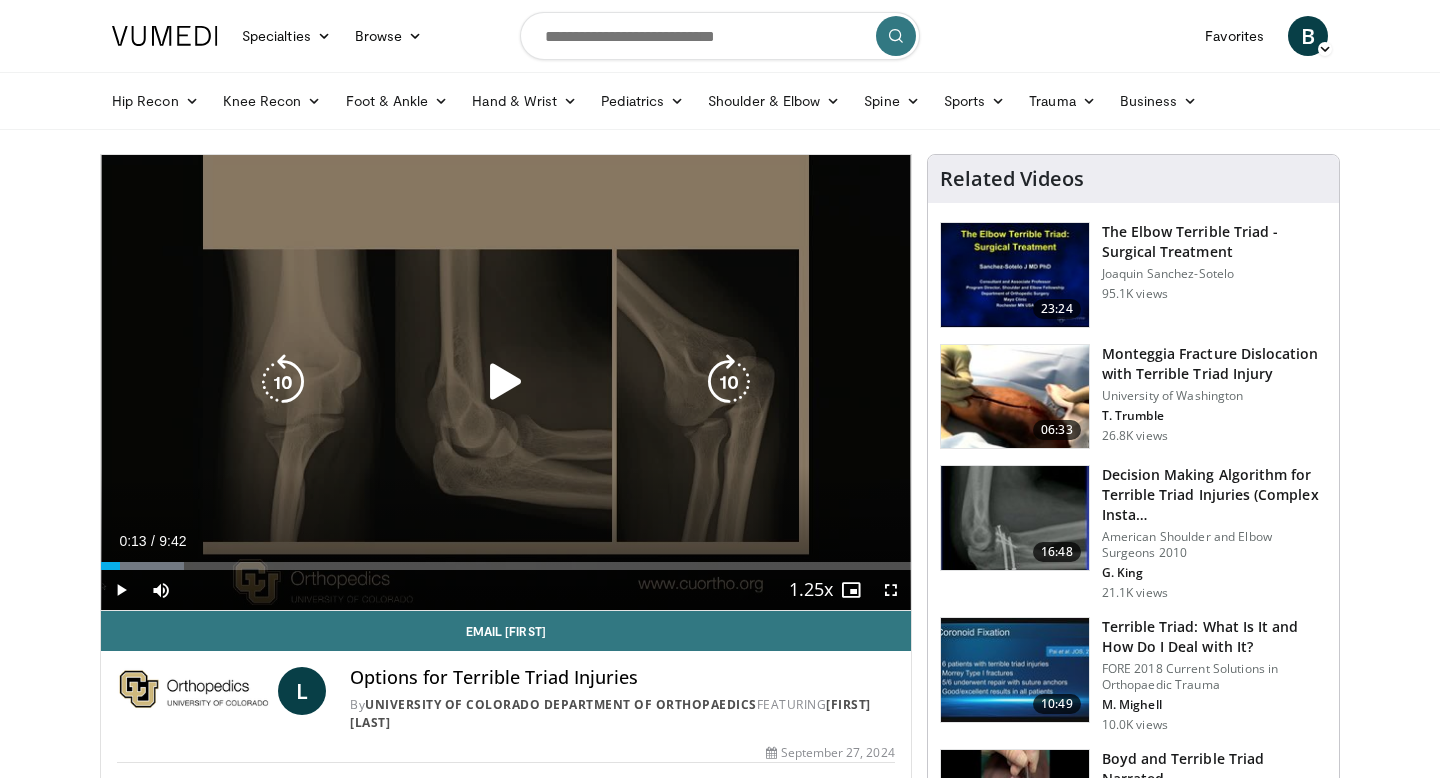 click at bounding box center (506, 382) 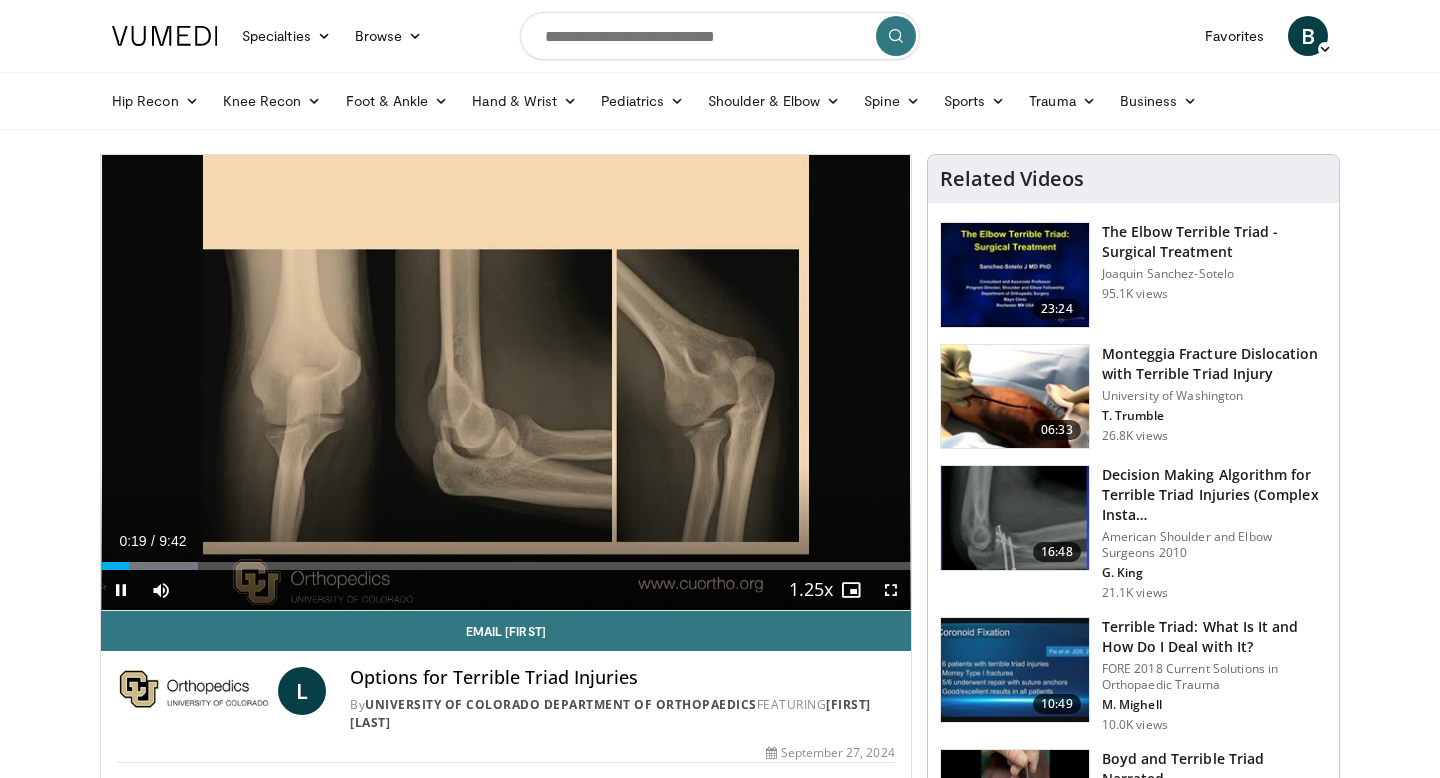 click on "10 seconds
Tap to unmute" at bounding box center [506, 382] 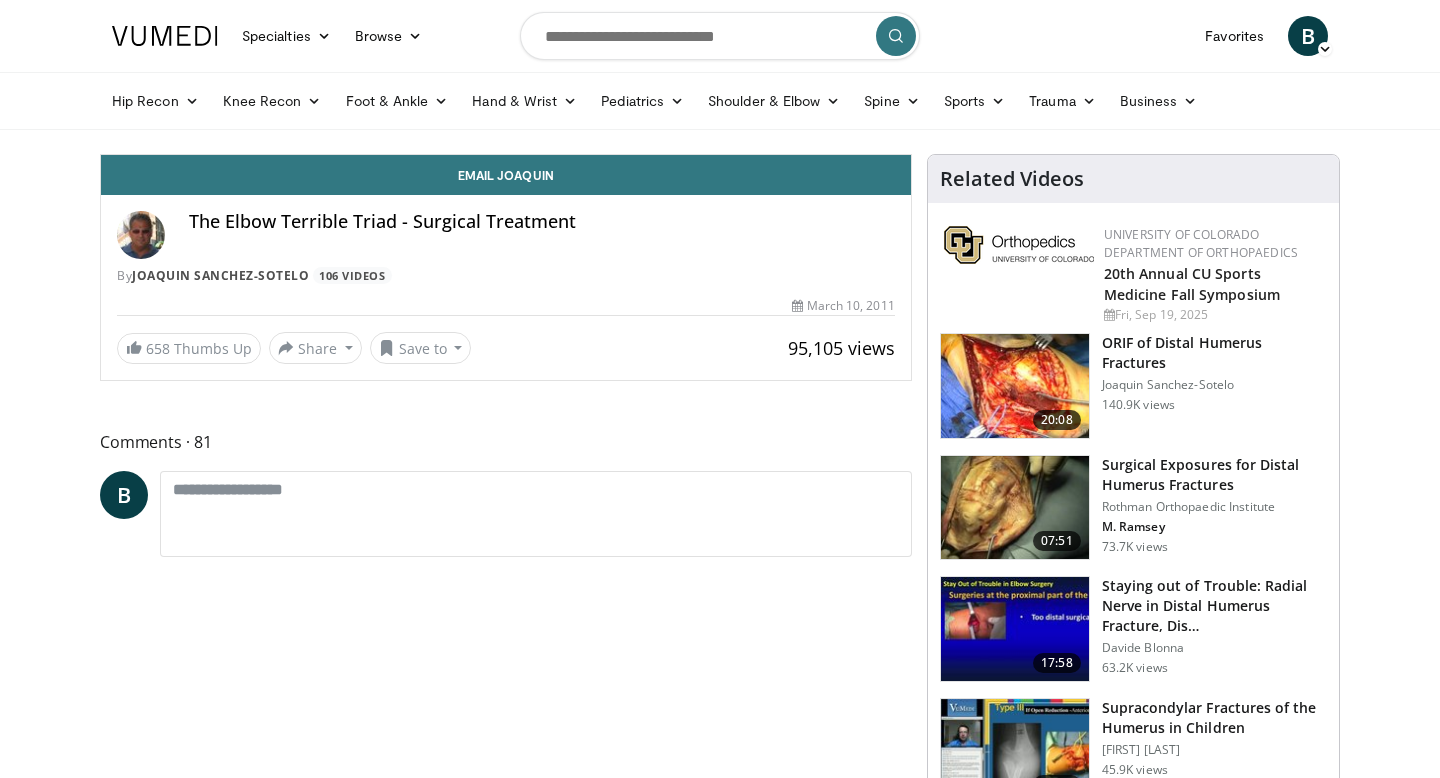 scroll, scrollTop: 0, scrollLeft: 0, axis: both 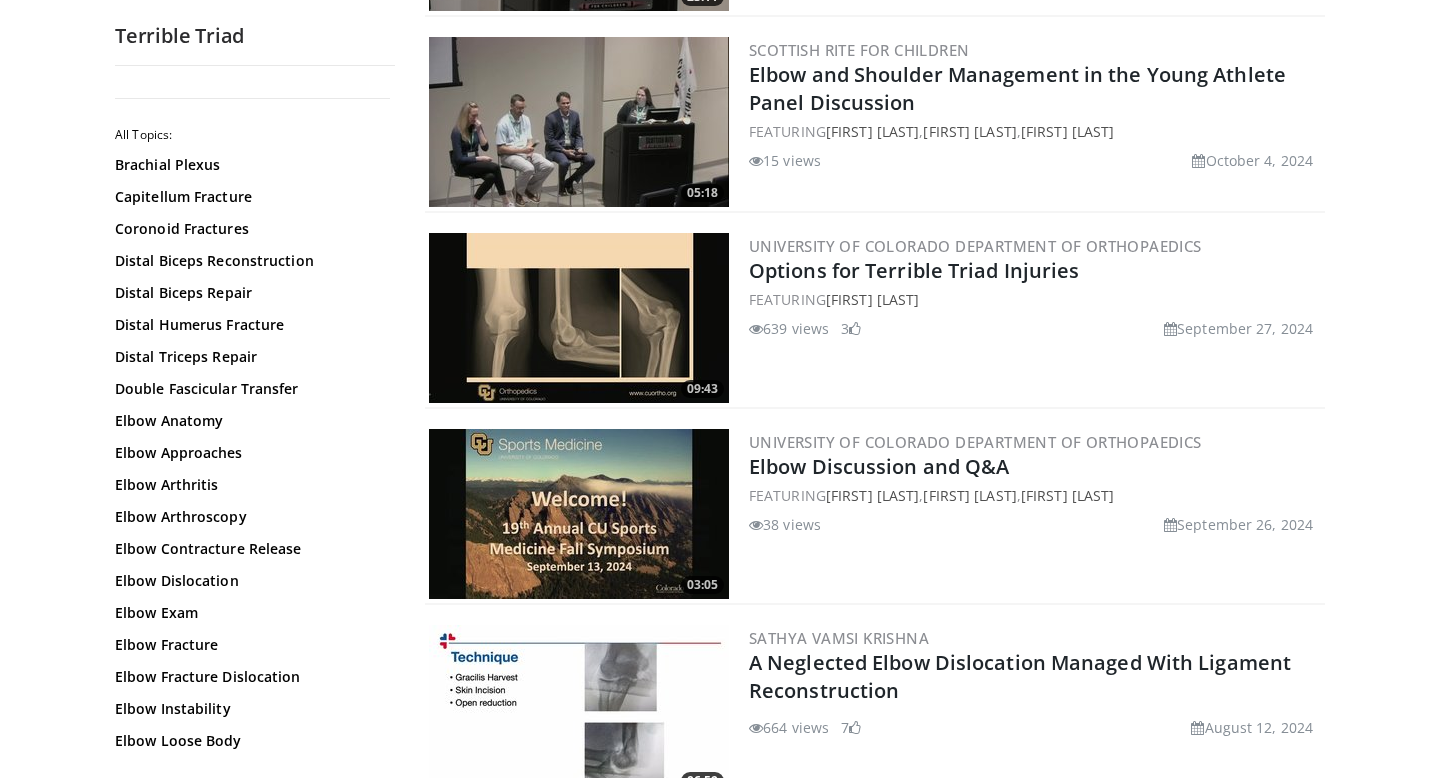 click at bounding box center (579, 514) 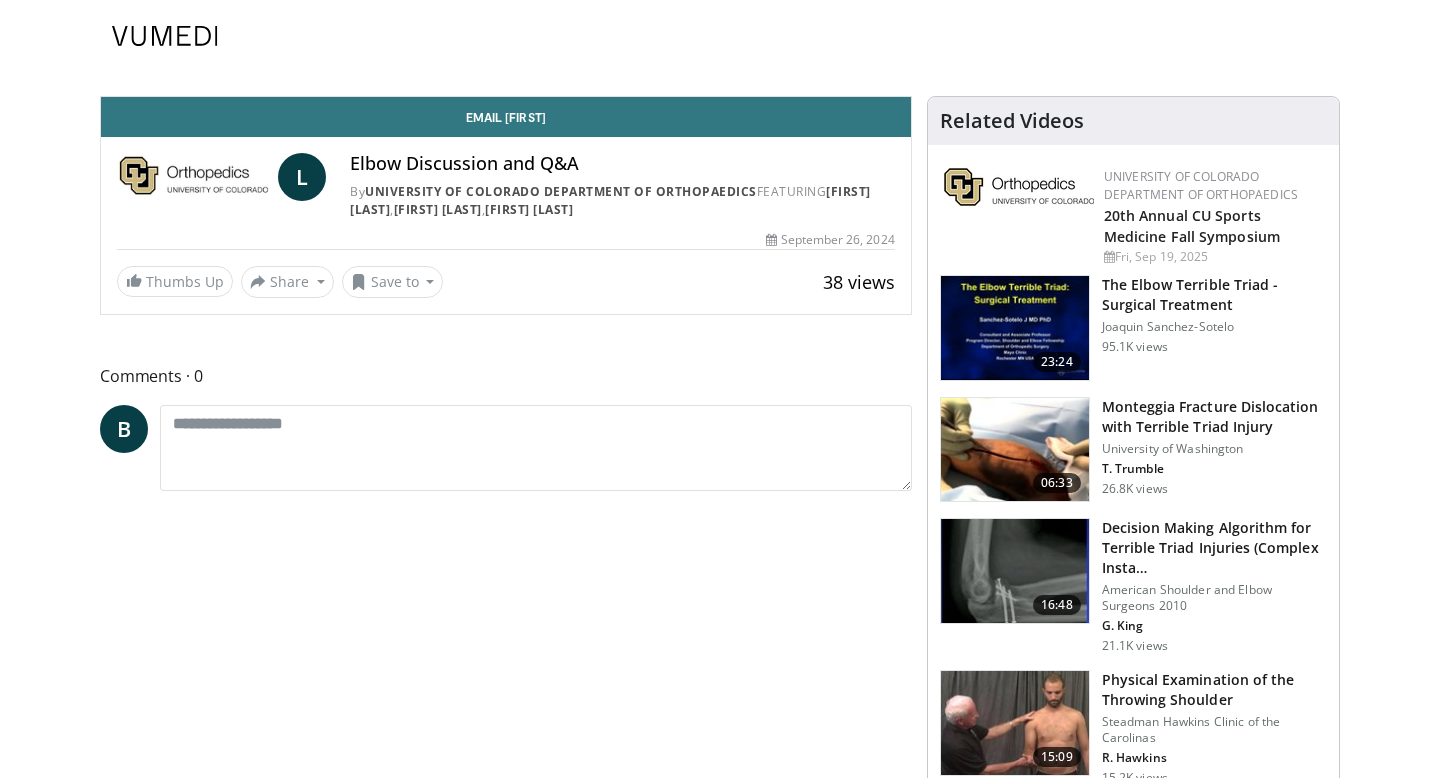 scroll, scrollTop: 0, scrollLeft: 0, axis: both 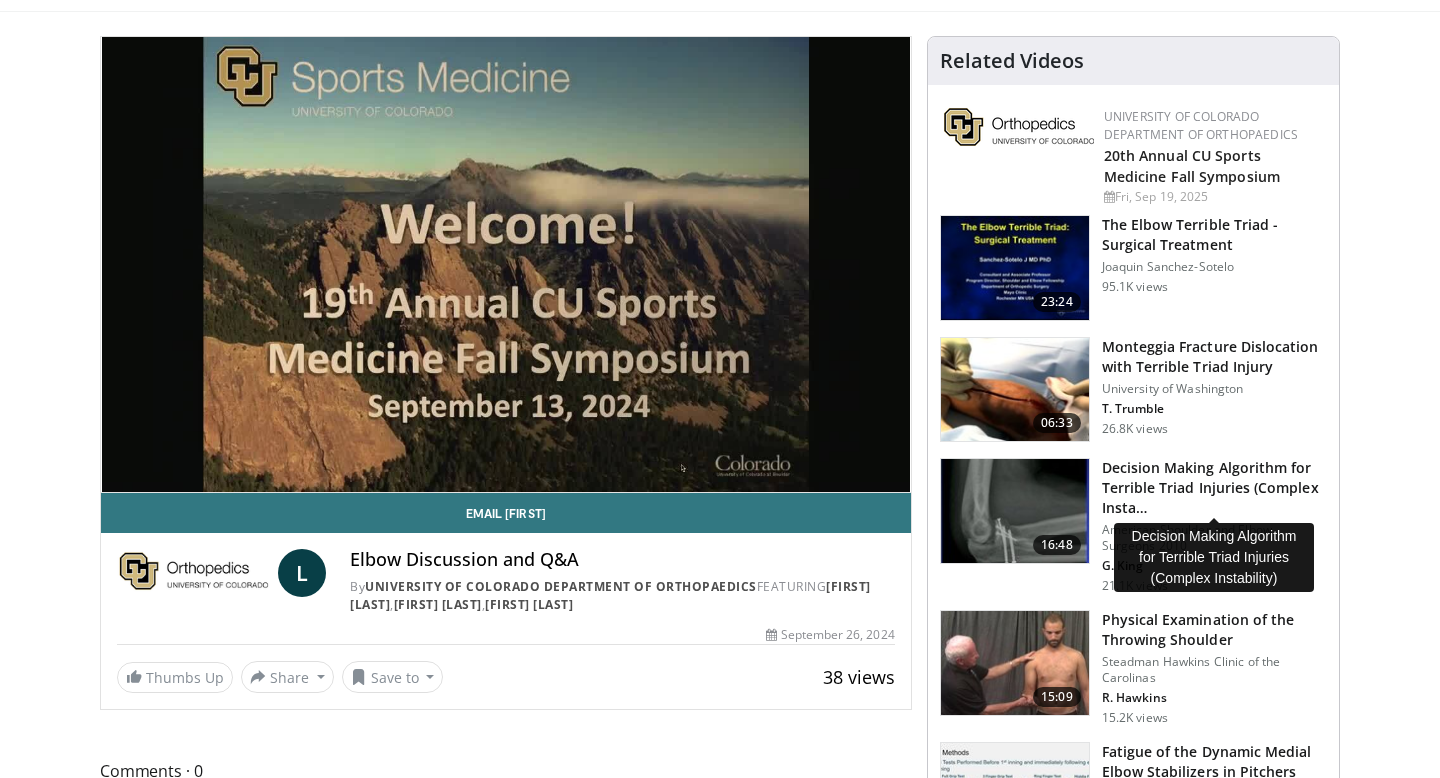 click on "Decision Making Algorithm for Terrible Triad Injuries (Complex Insta…" at bounding box center [1214, 488] 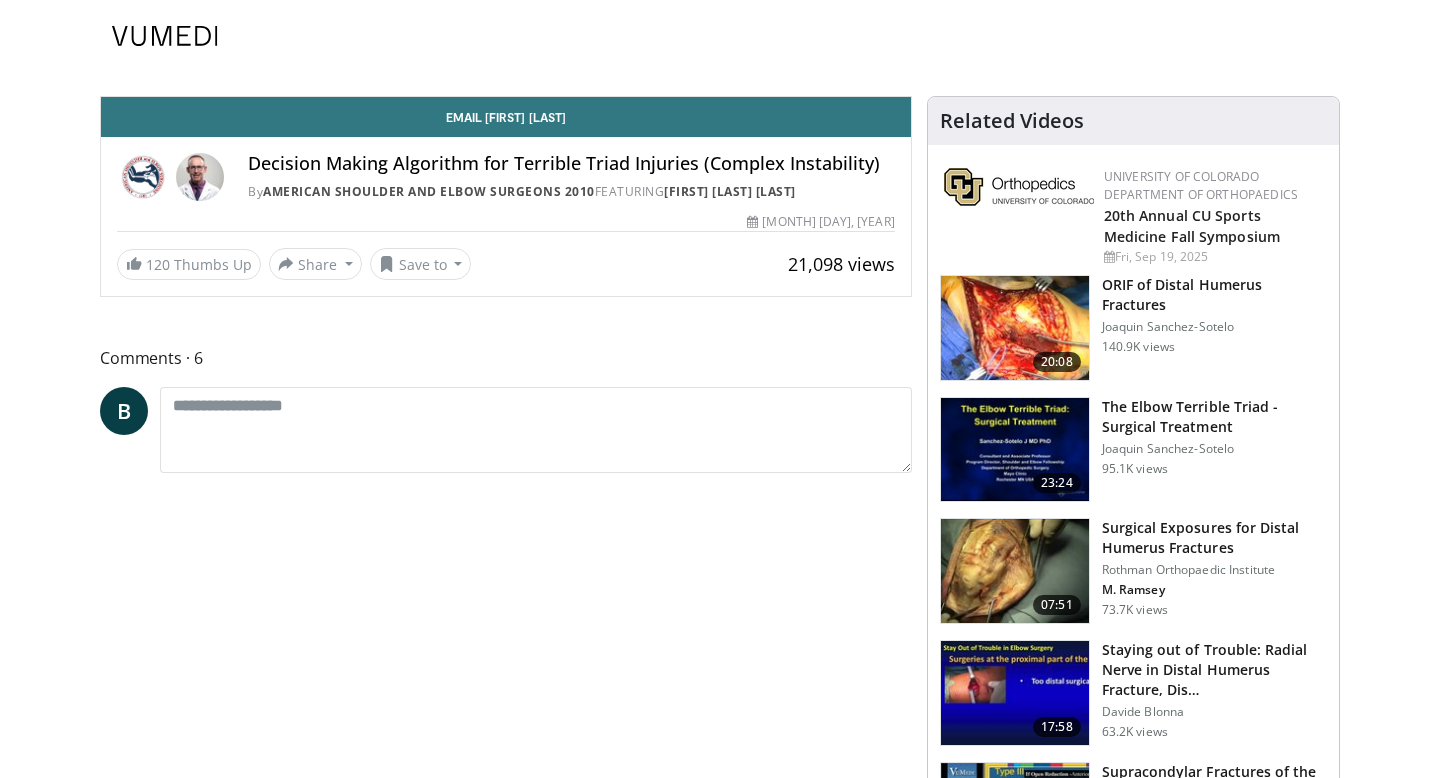 scroll, scrollTop: 0, scrollLeft: 0, axis: both 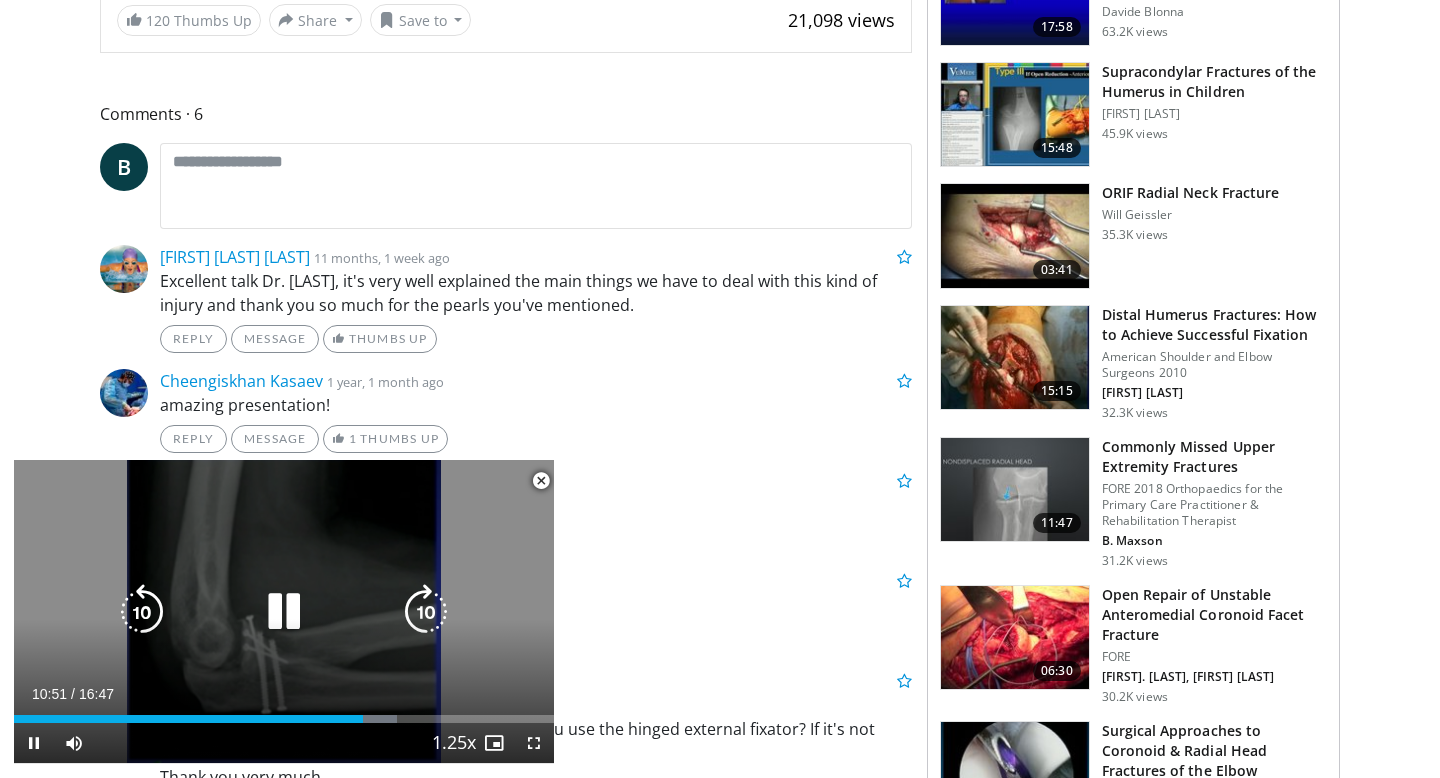 click at bounding box center [284, 612] 